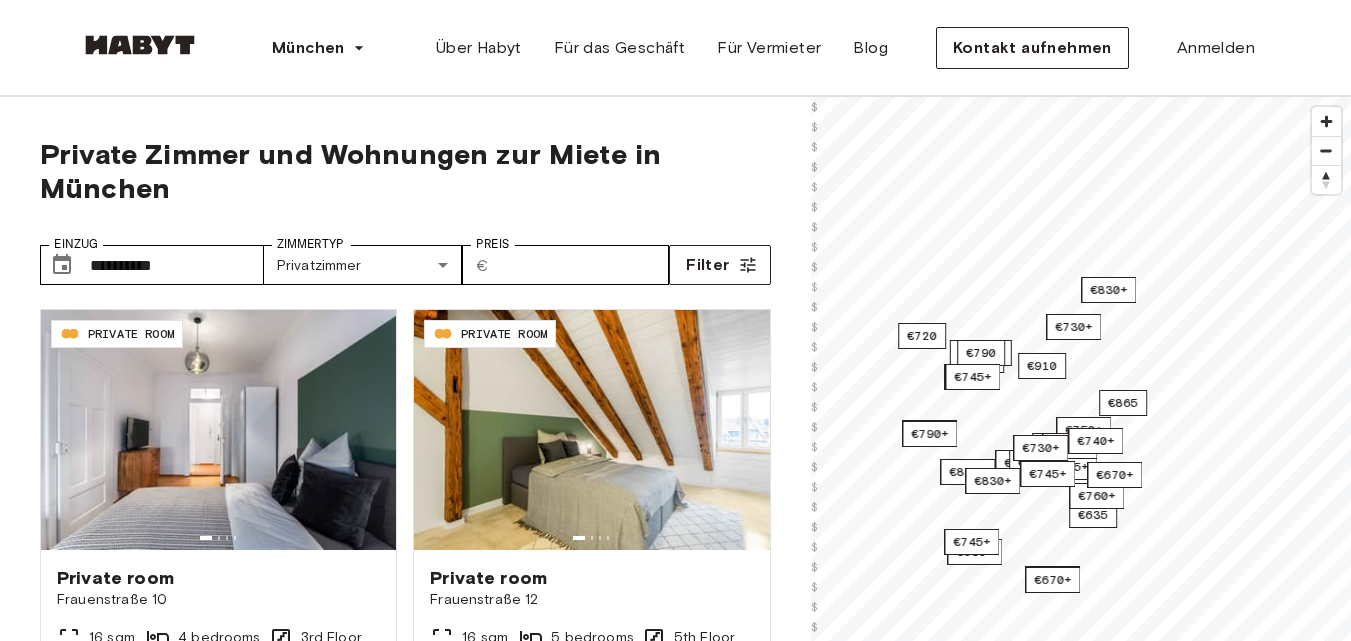 scroll, scrollTop: 0, scrollLeft: 0, axis: both 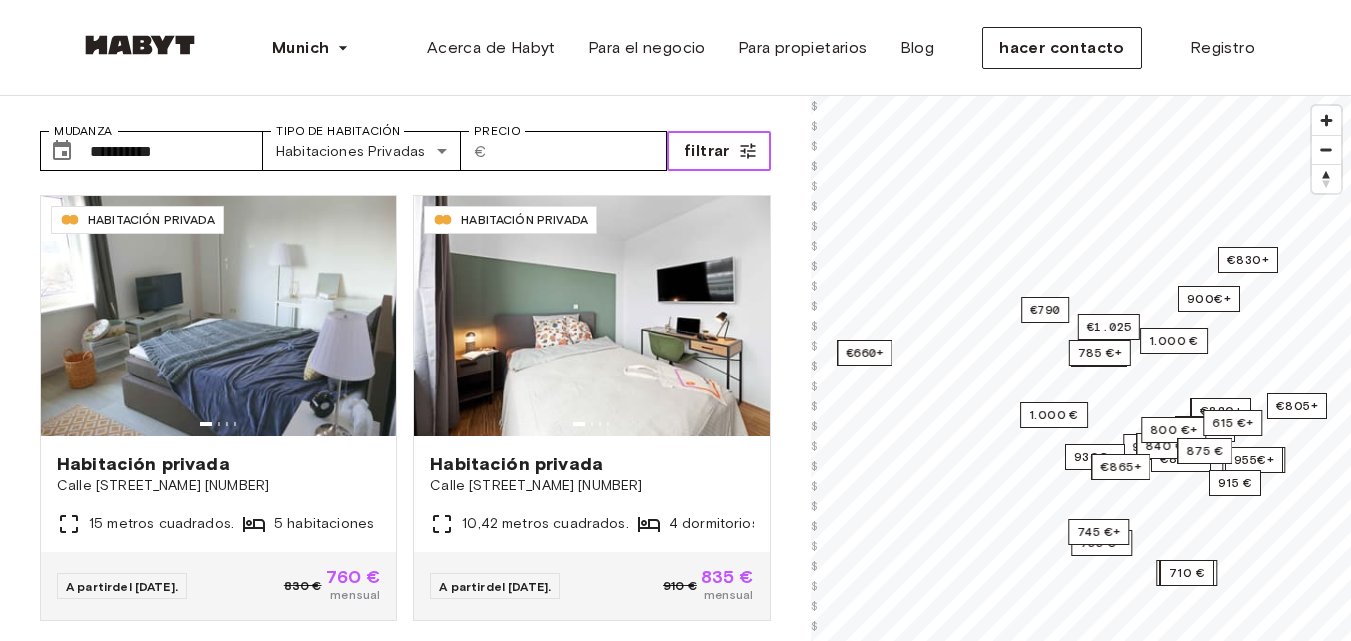 click 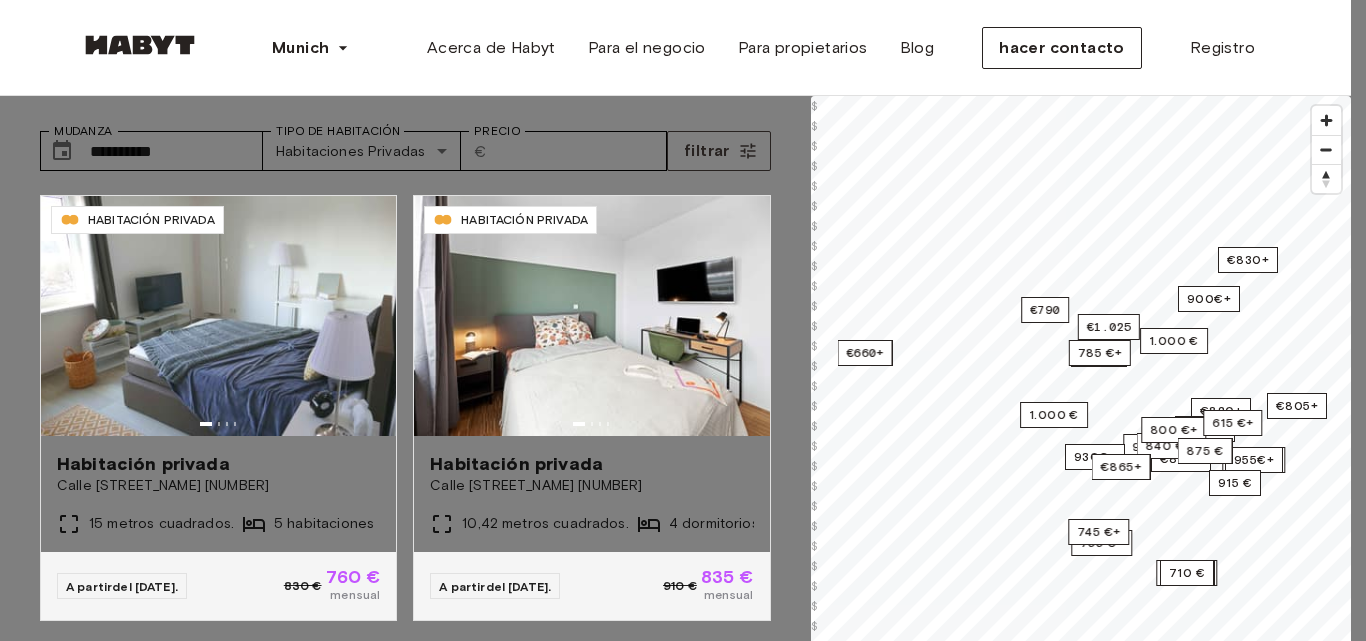 click on "Apartamentos privados" at bounding box center (86, 5004) 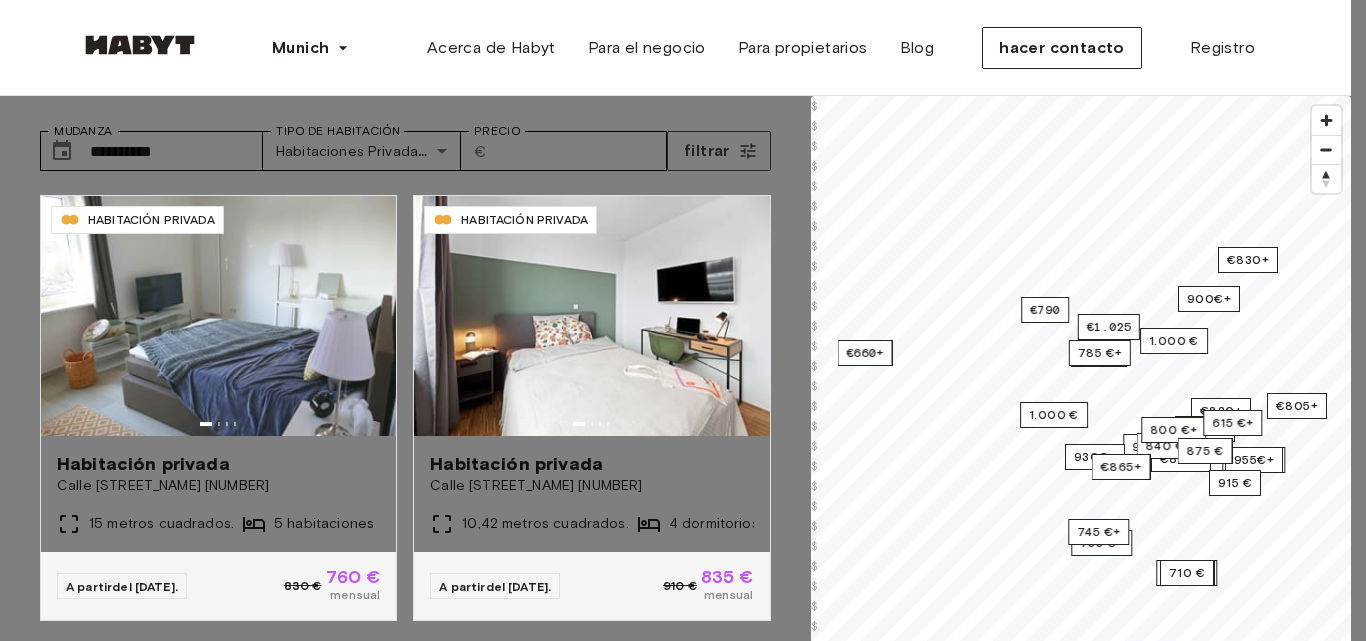 click on "Apartamentos privados" at bounding box center [86, 5004] 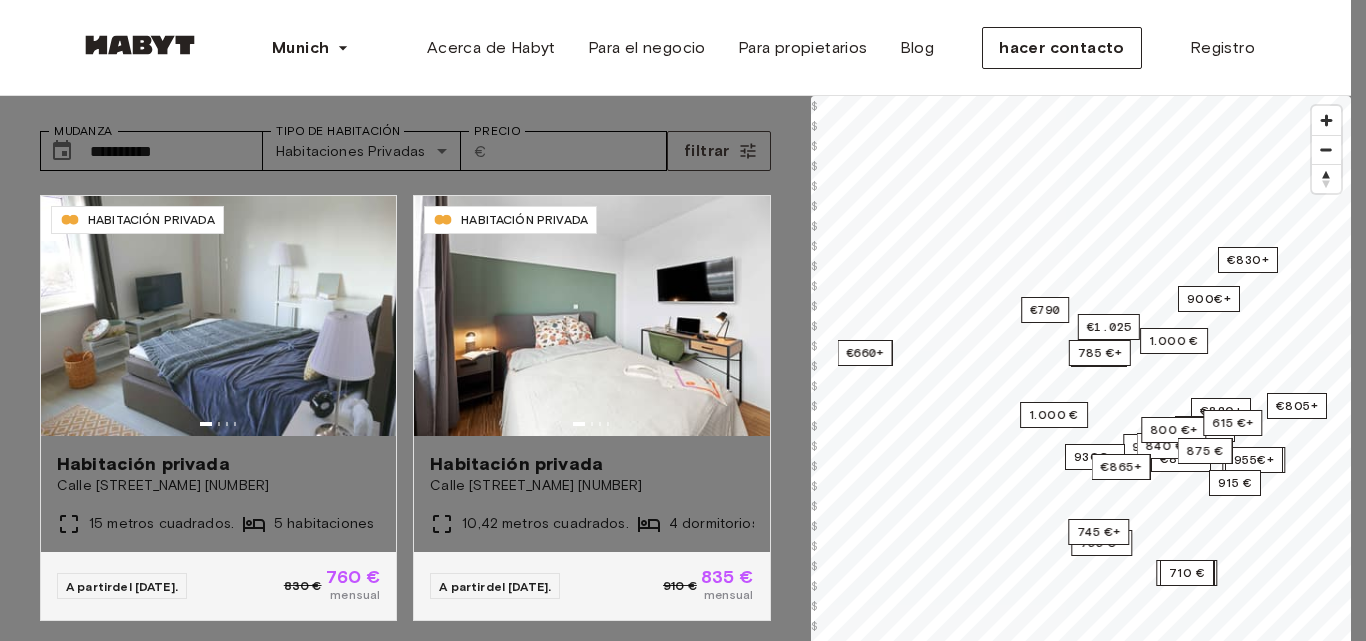 click on "Apartamentos privados" at bounding box center [86, 5004] 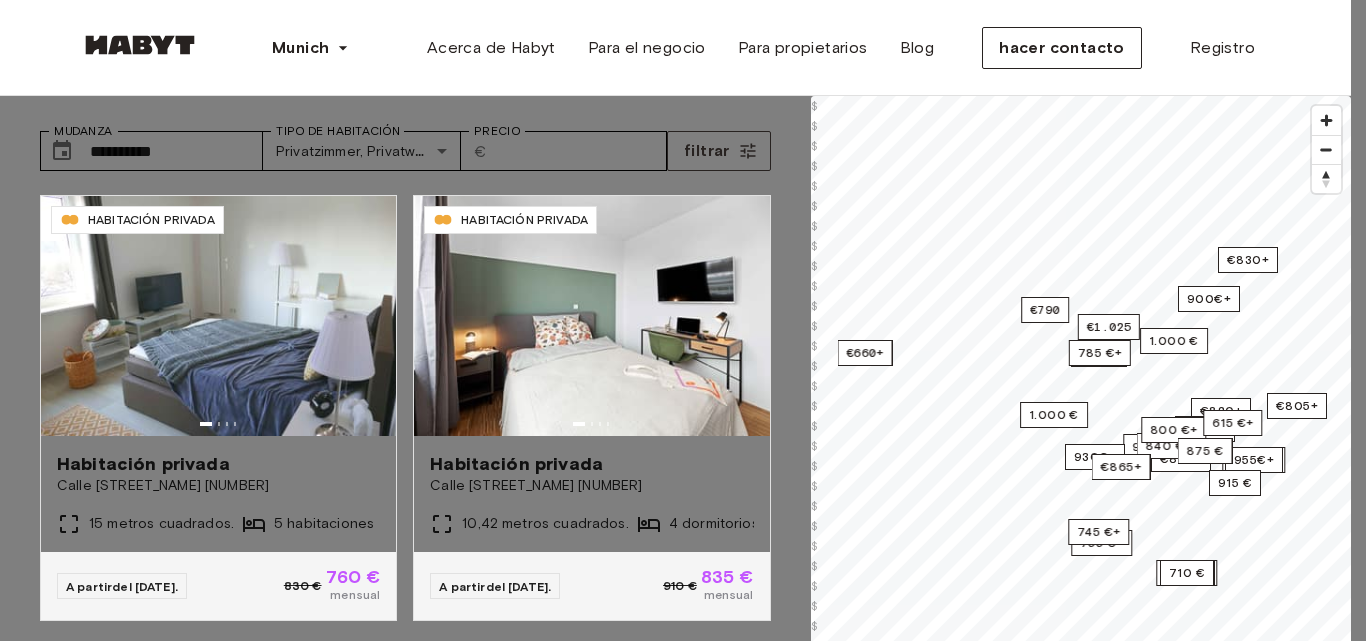 click on "Apartamentos privados" at bounding box center (86, 5004) 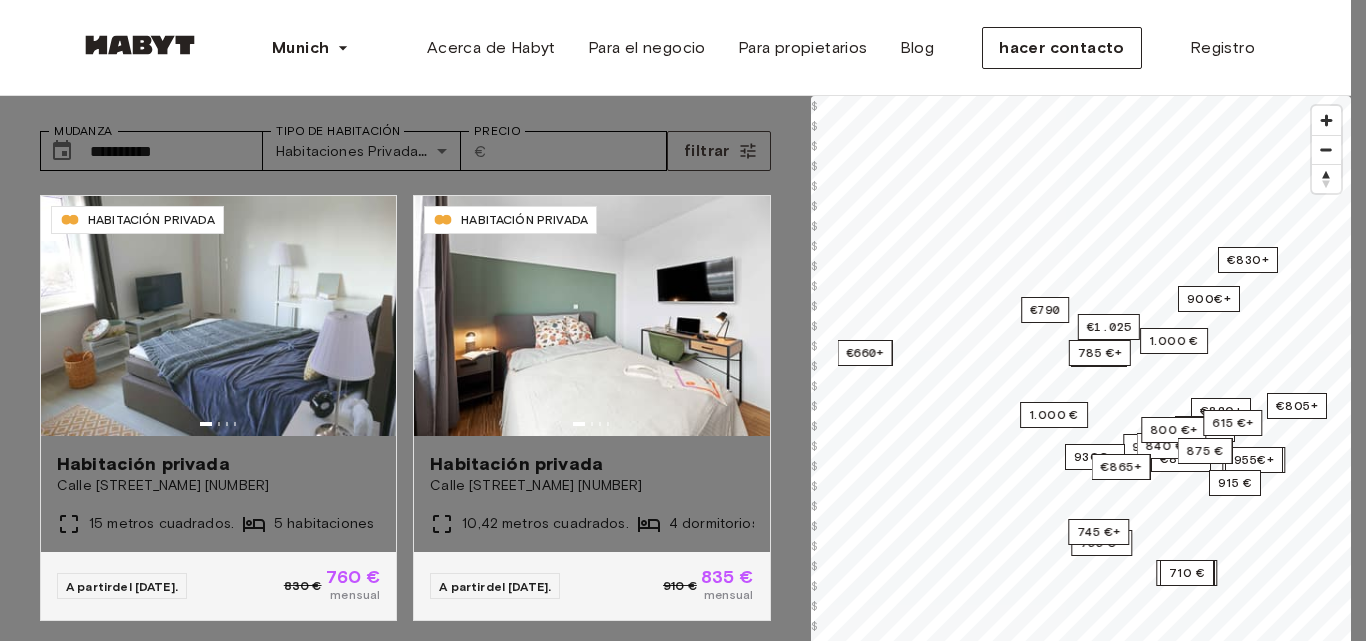click 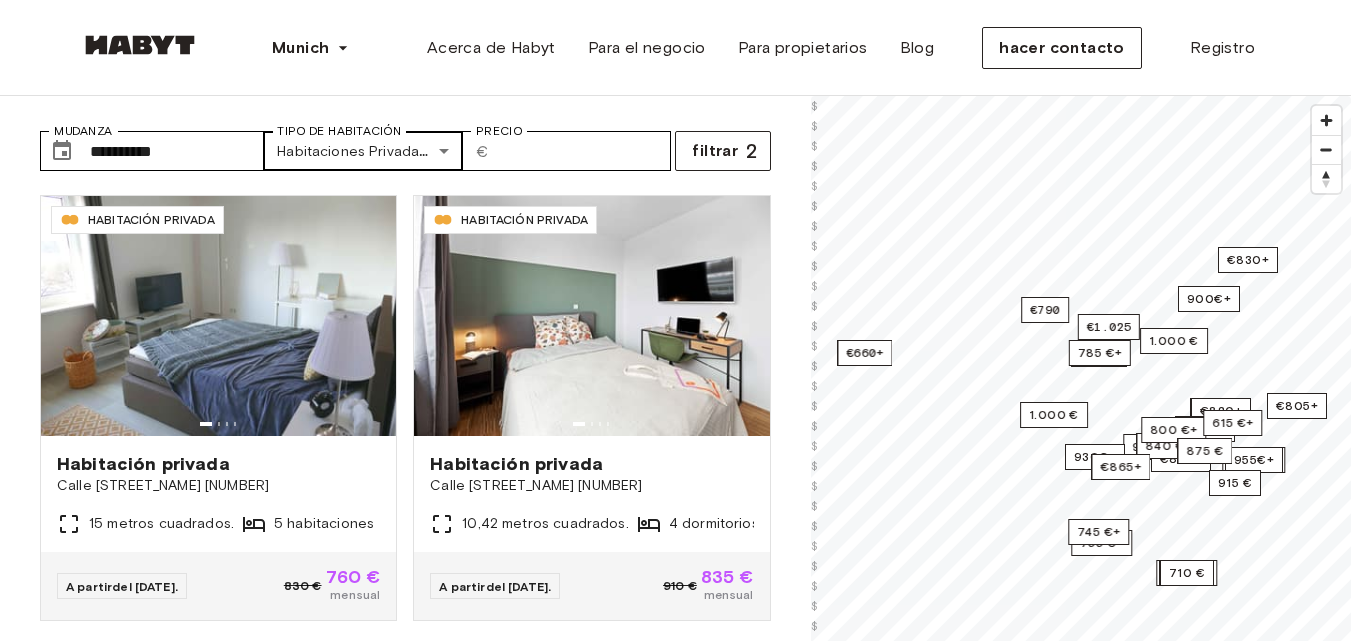 click on "**********" at bounding box center (675, 2308) 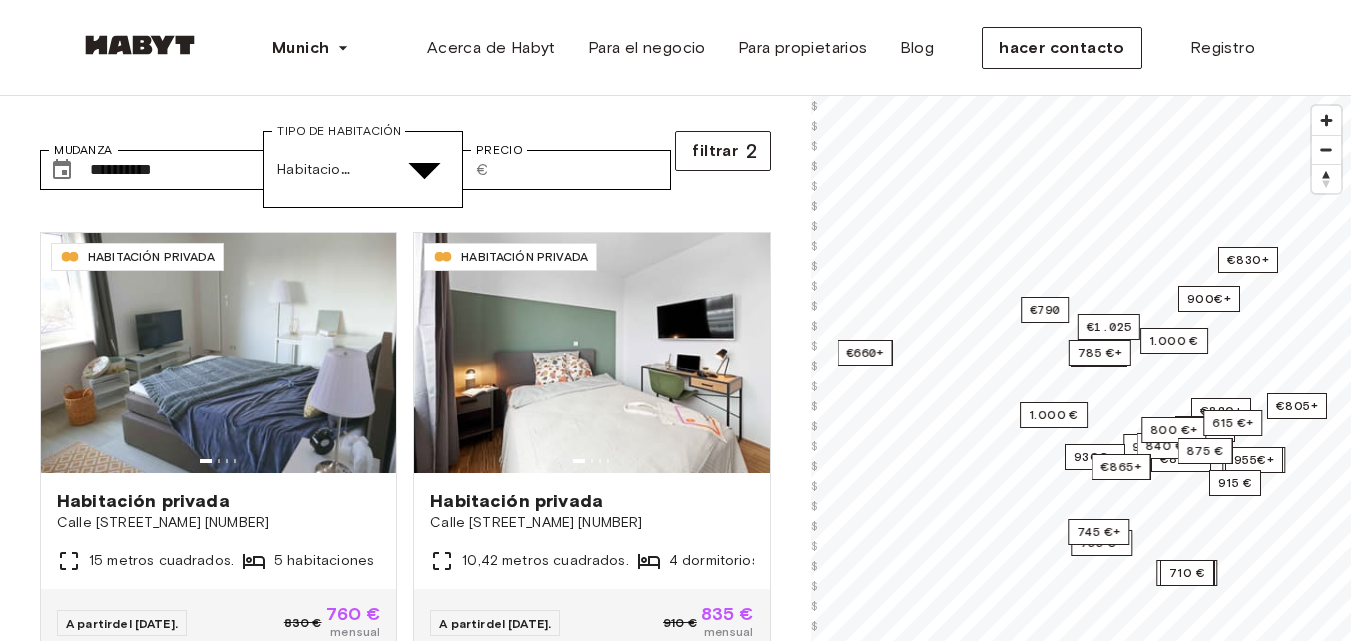 click at bounding box center [52, 5010] 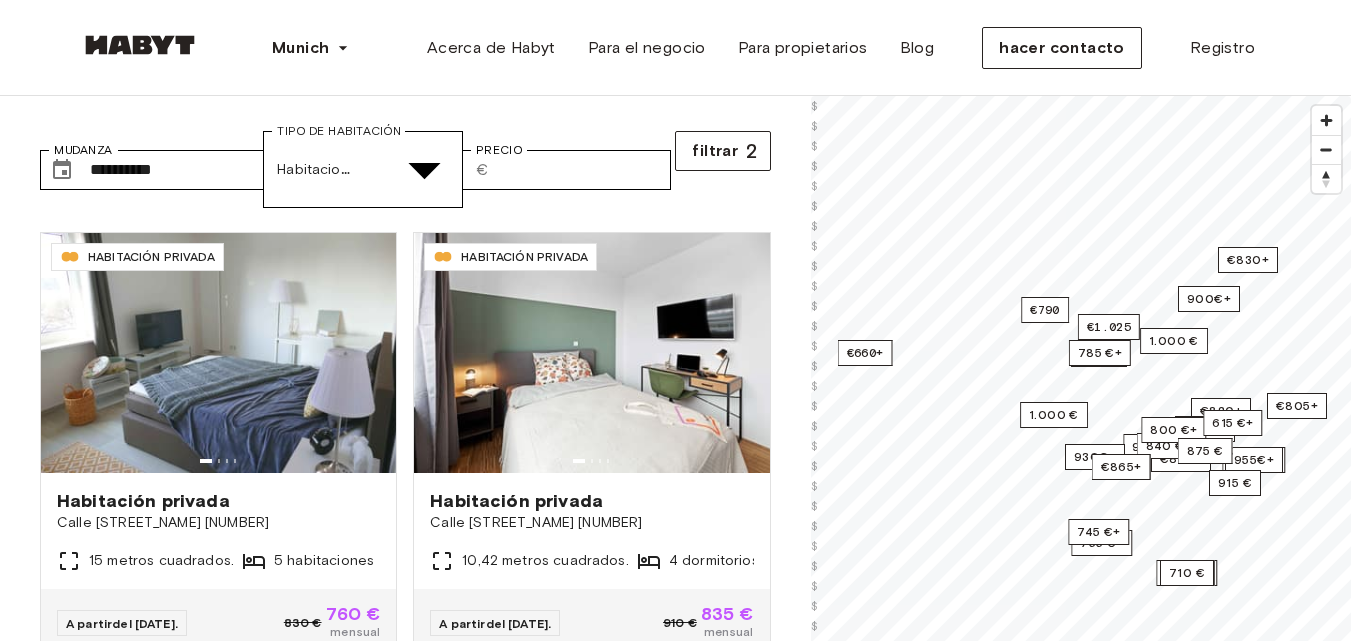 click at bounding box center [52, 4836] 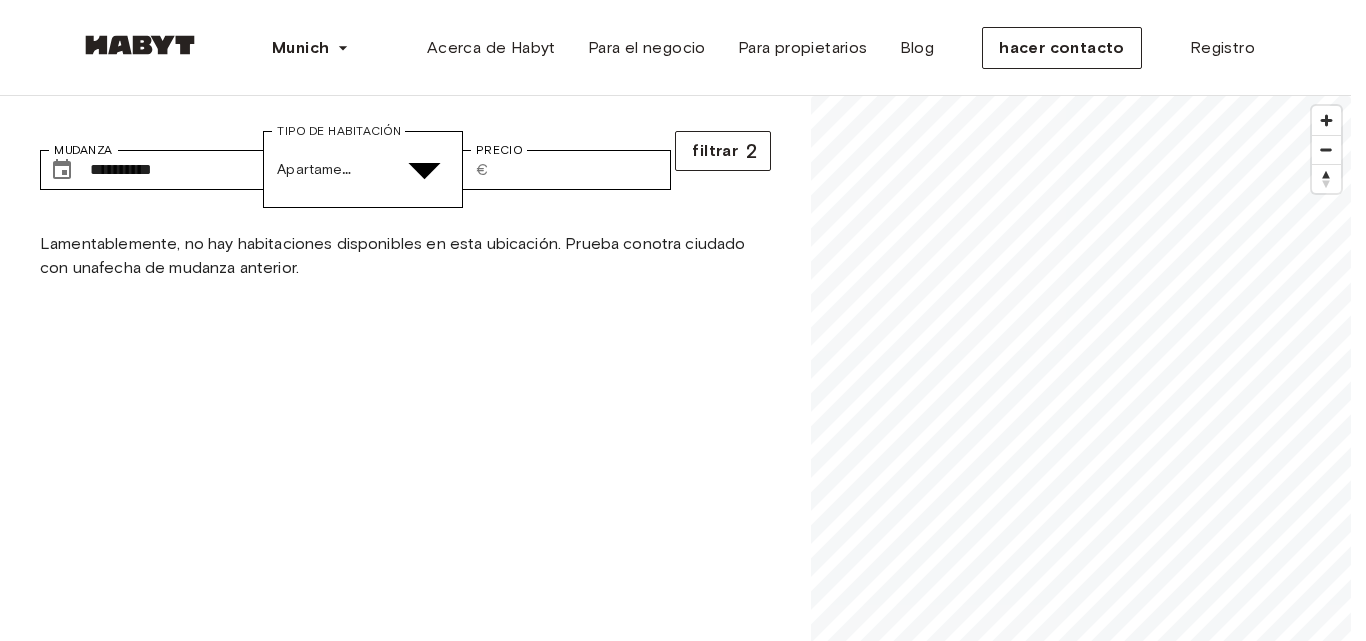 click at bounding box center [675, 4784] 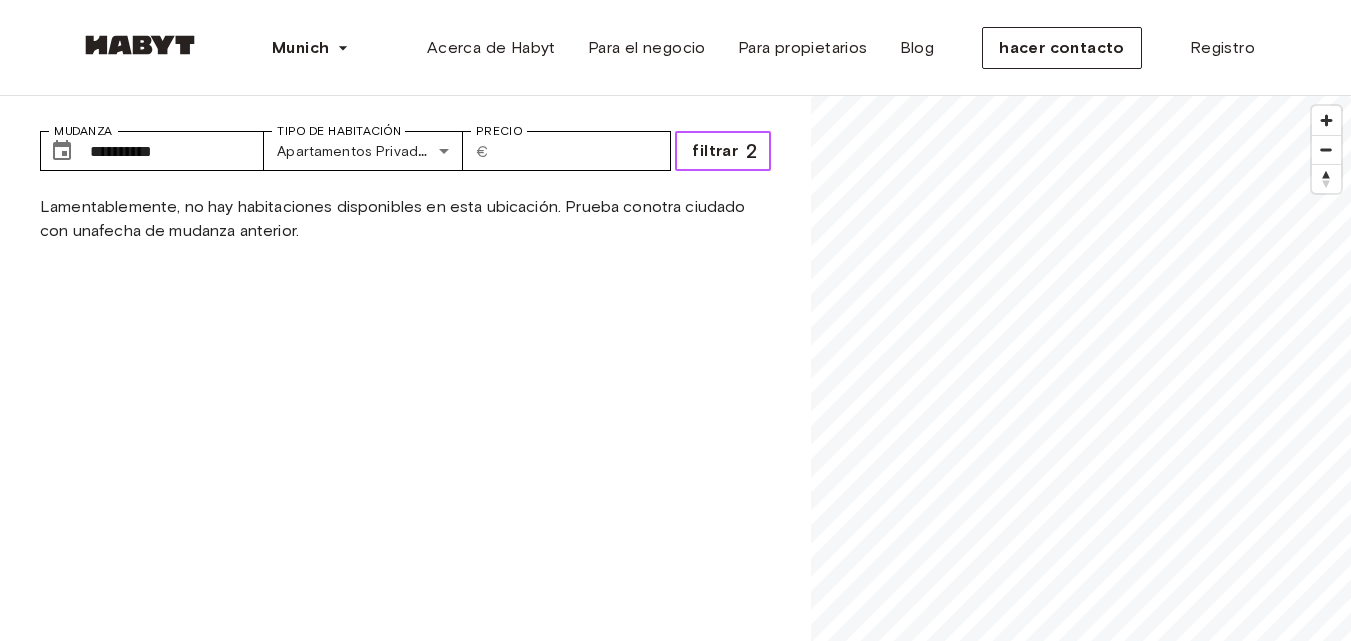 click on "filtrar 2" at bounding box center [722, 151] 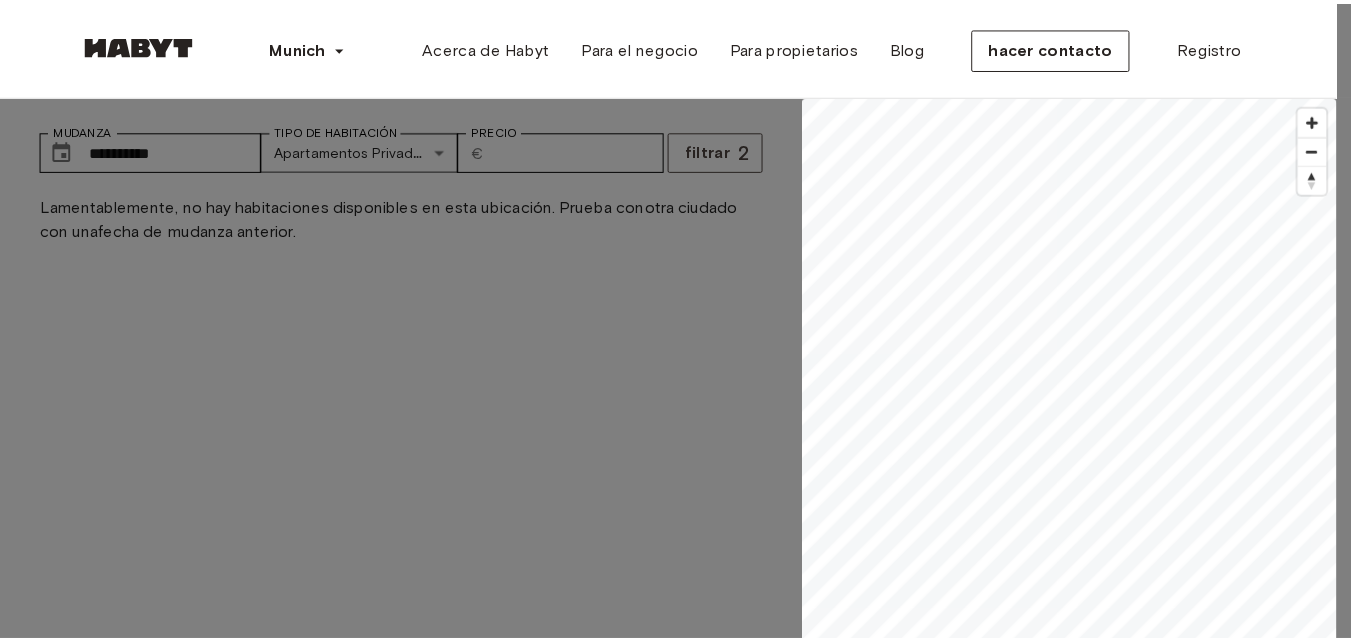 scroll, scrollTop: 0, scrollLeft: 0, axis: both 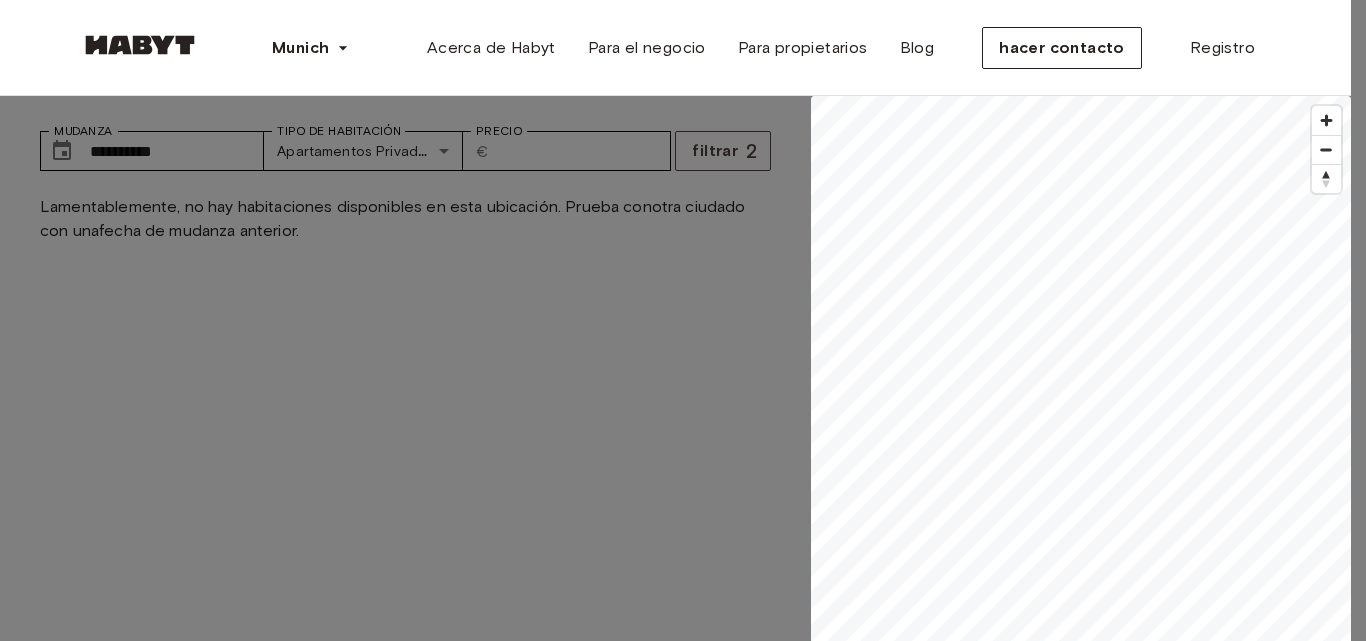 click 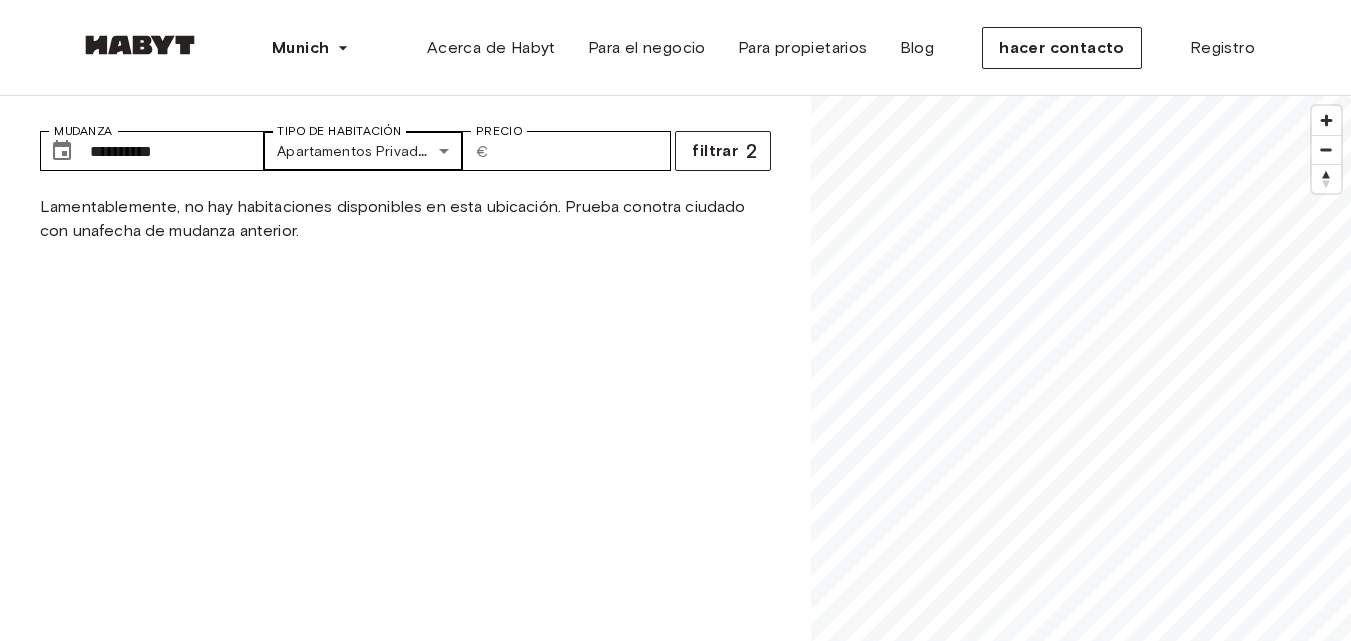 click on "**********" at bounding box center (675, 2308) 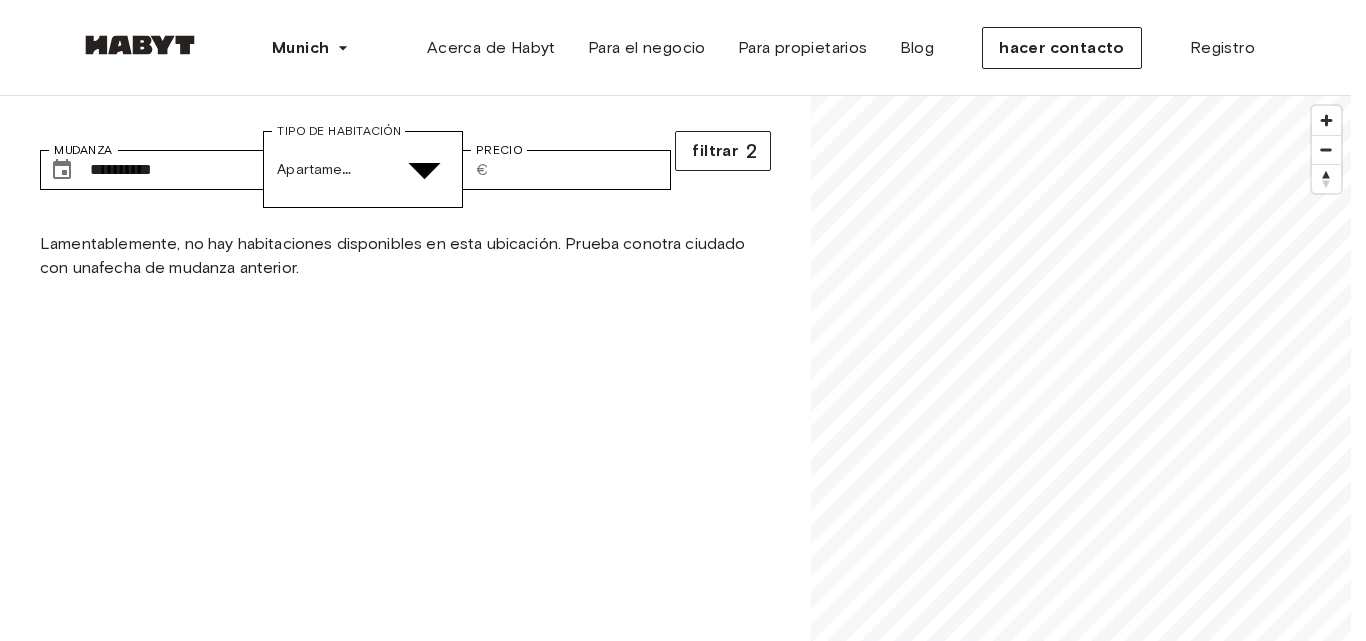 click on "Apartamento tipo estudio" at bounding box center (136, 5143) 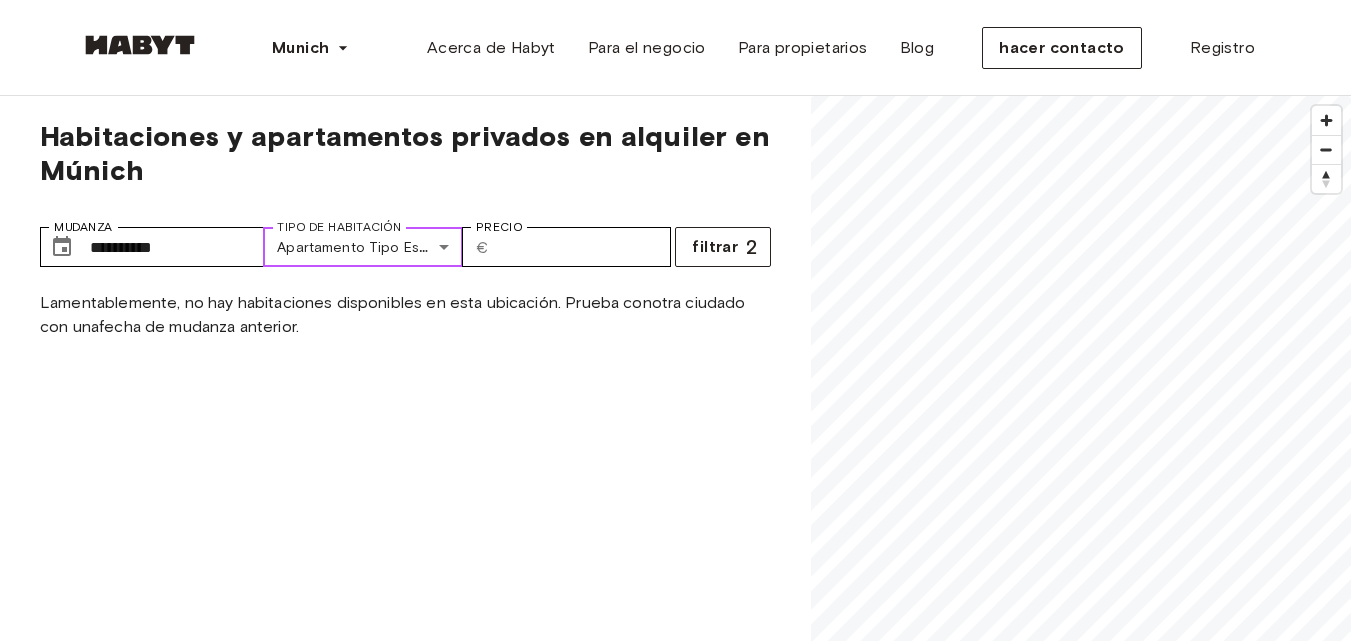 scroll, scrollTop: 0, scrollLeft: 0, axis: both 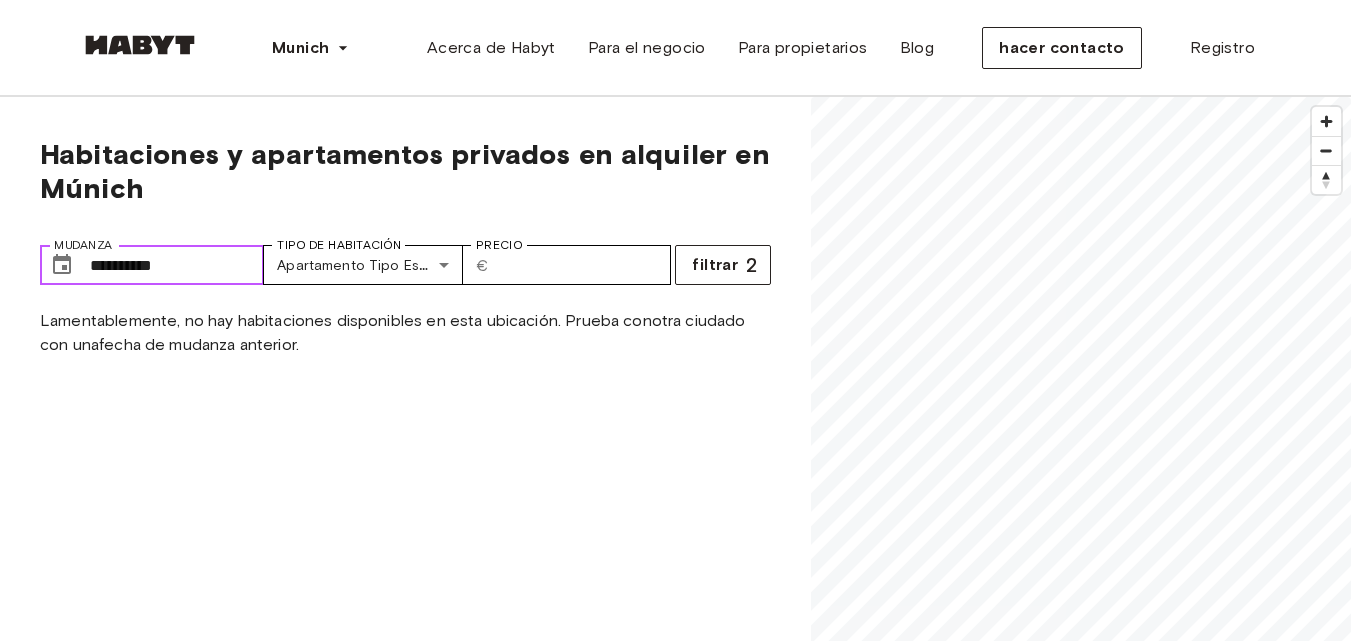 click on "**********" at bounding box center [177, 265] 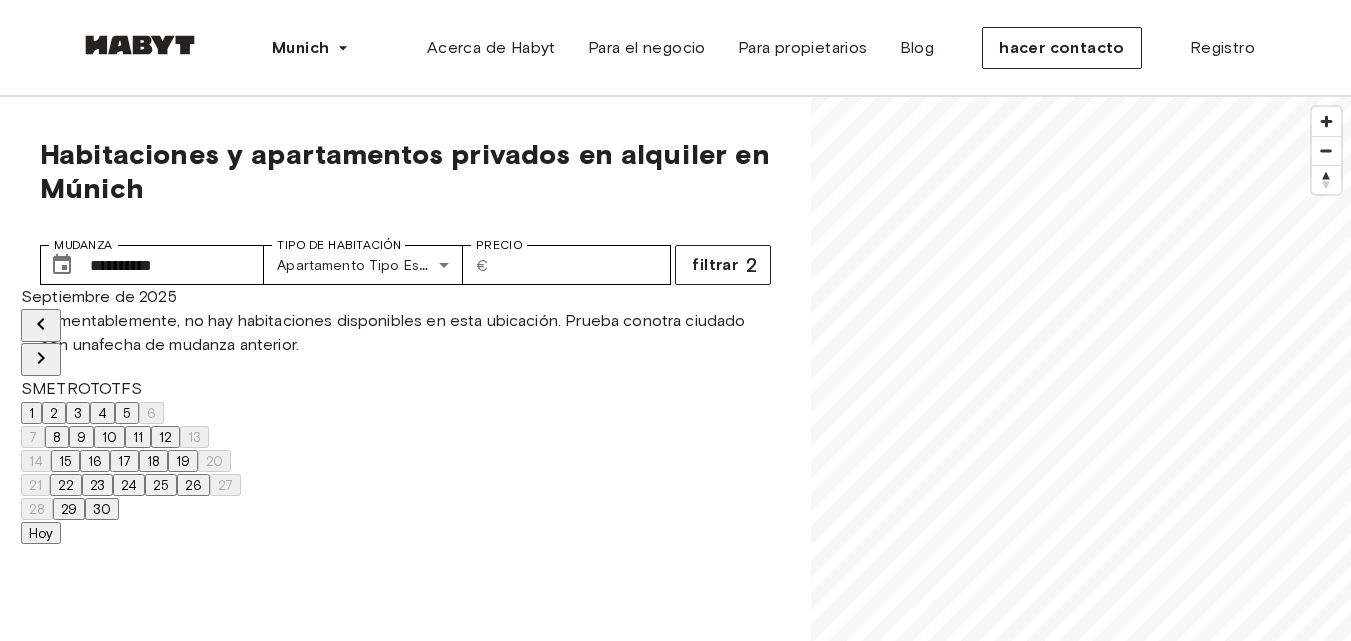 click 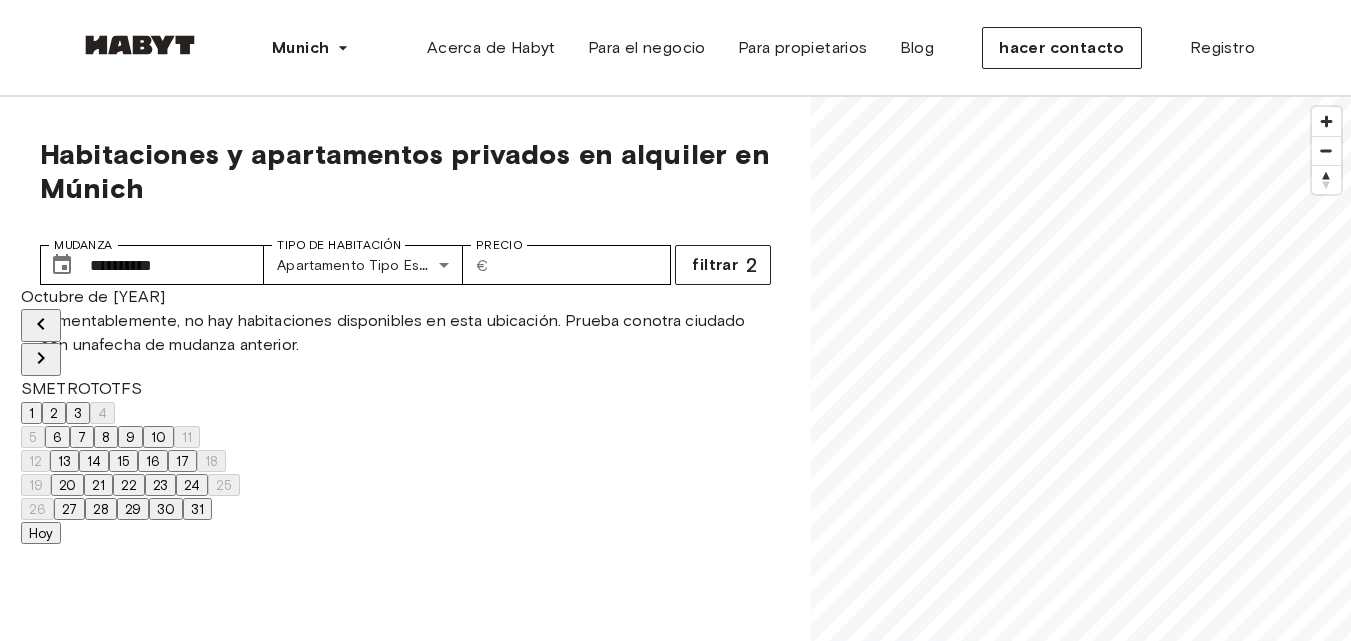 click on "1" at bounding box center [31, 413] 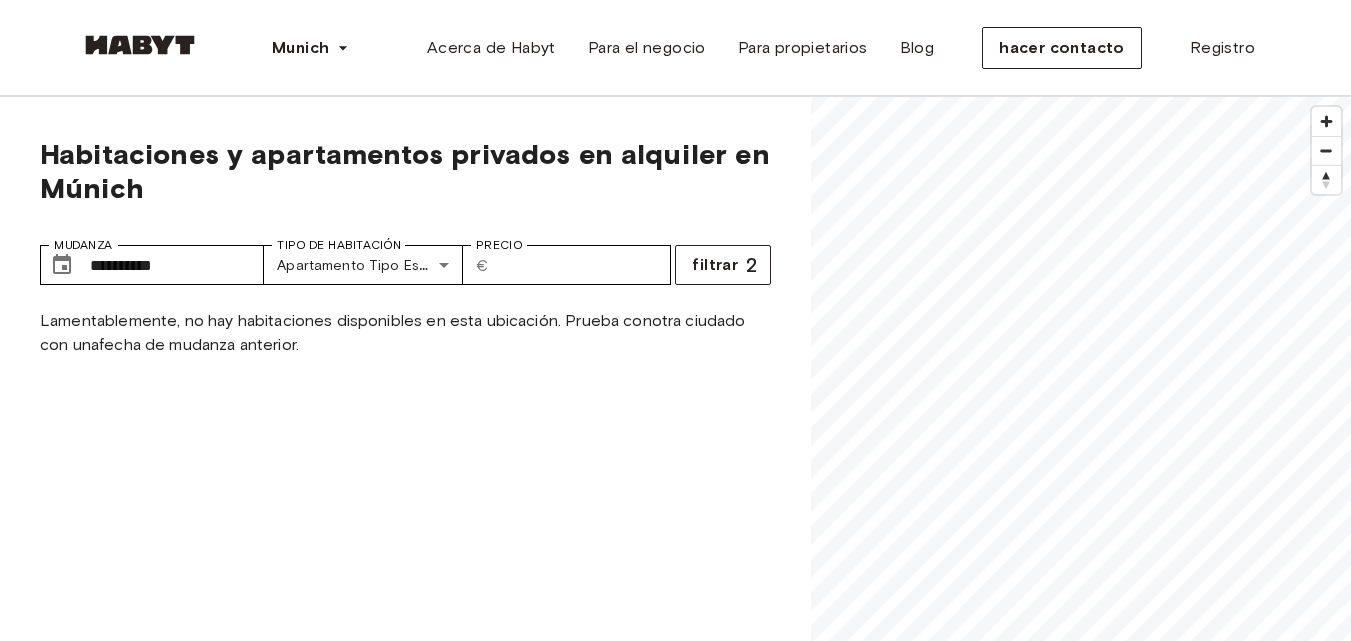 type on "**********" 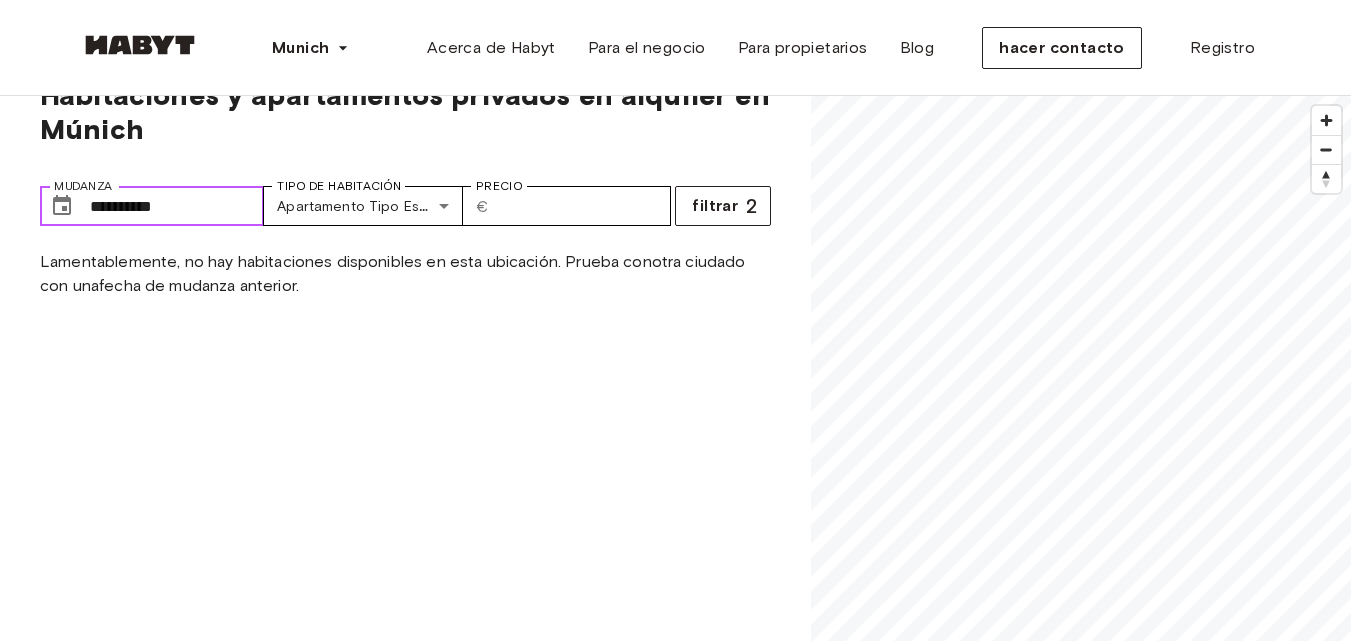 scroll, scrollTop: 60, scrollLeft: 0, axis: vertical 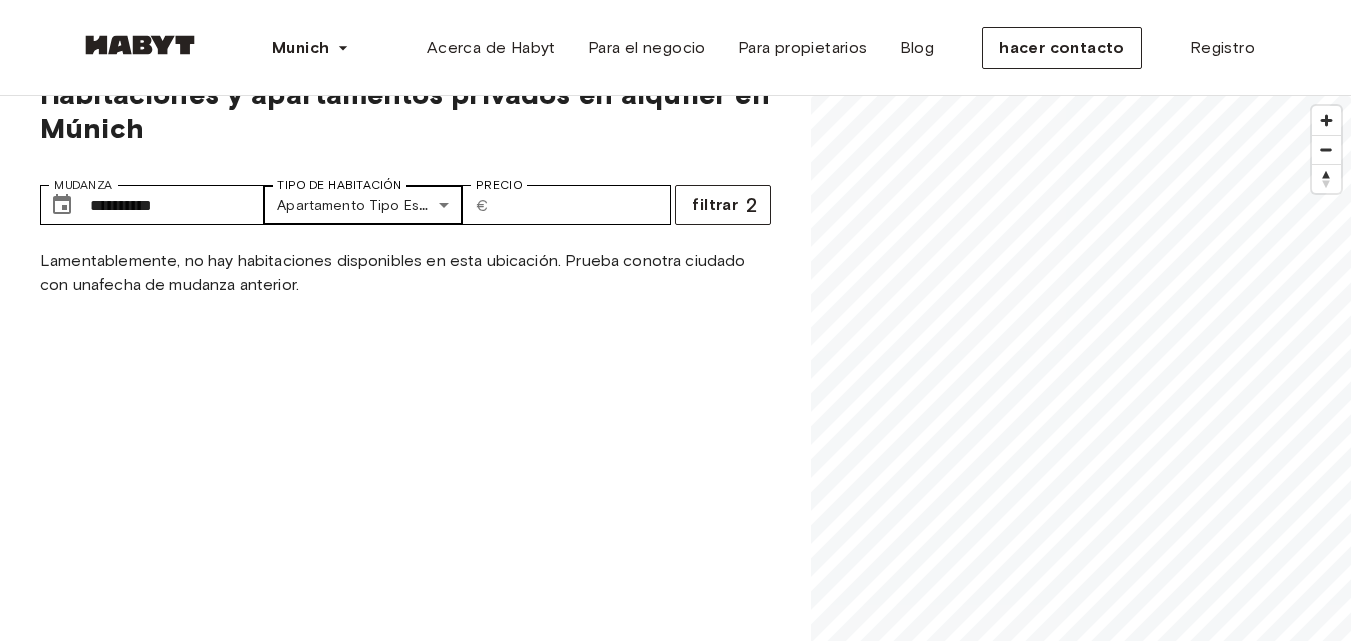 click on "**********" at bounding box center [675, 2362] 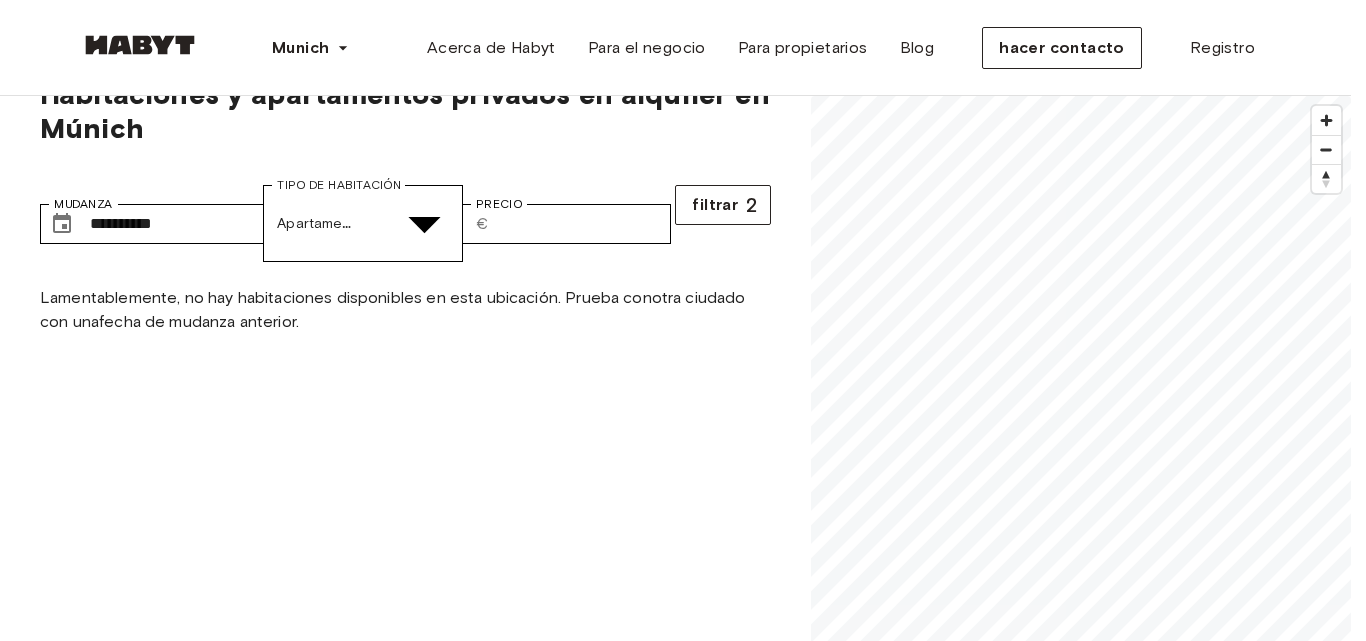 click at bounding box center [52, 5064] 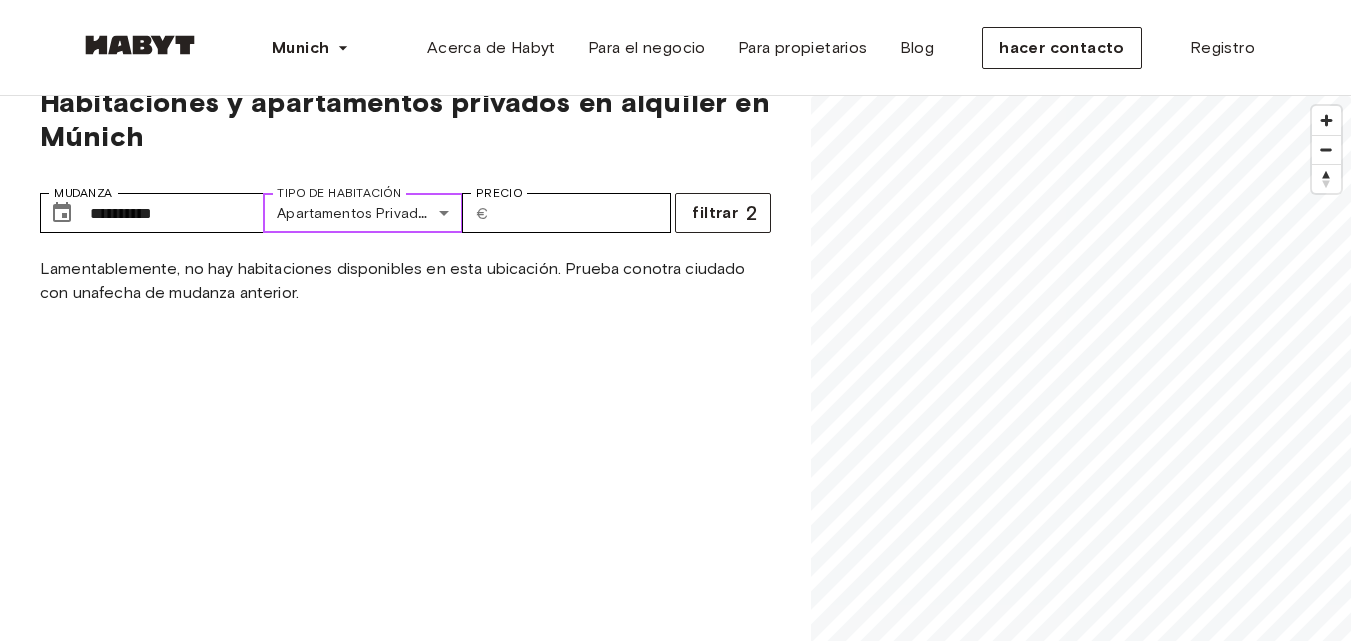 scroll, scrollTop: 0, scrollLeft: 0, axis: both 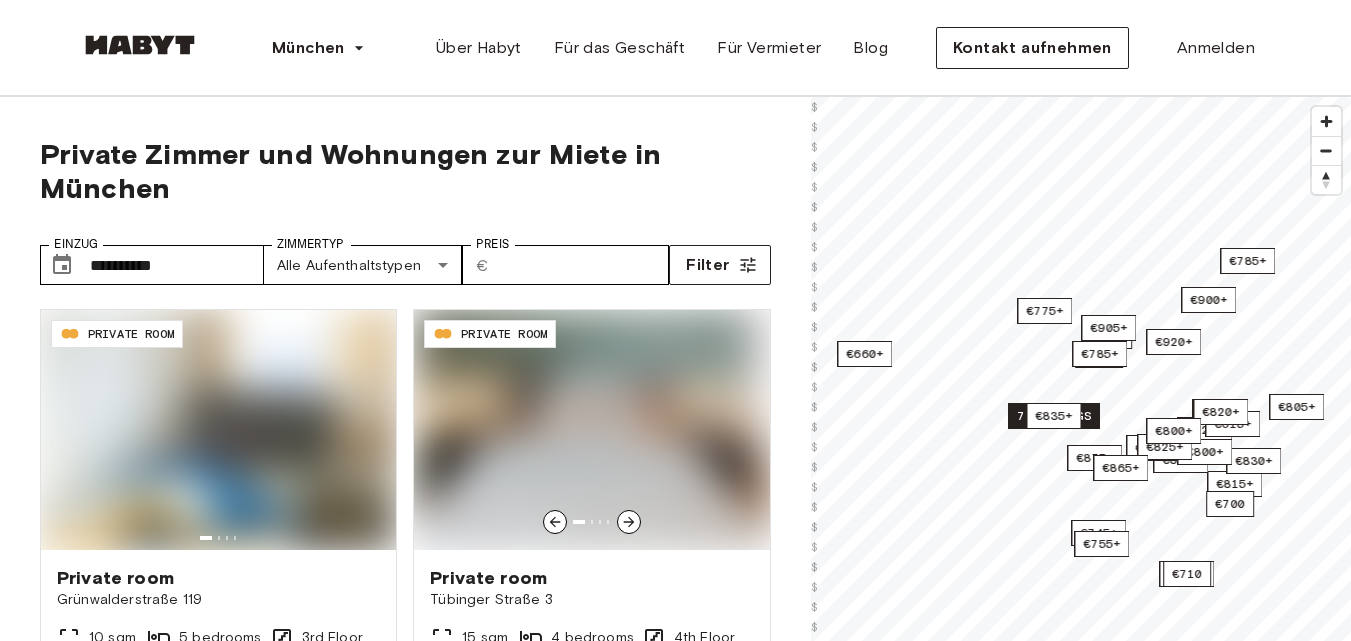 type on "**********" 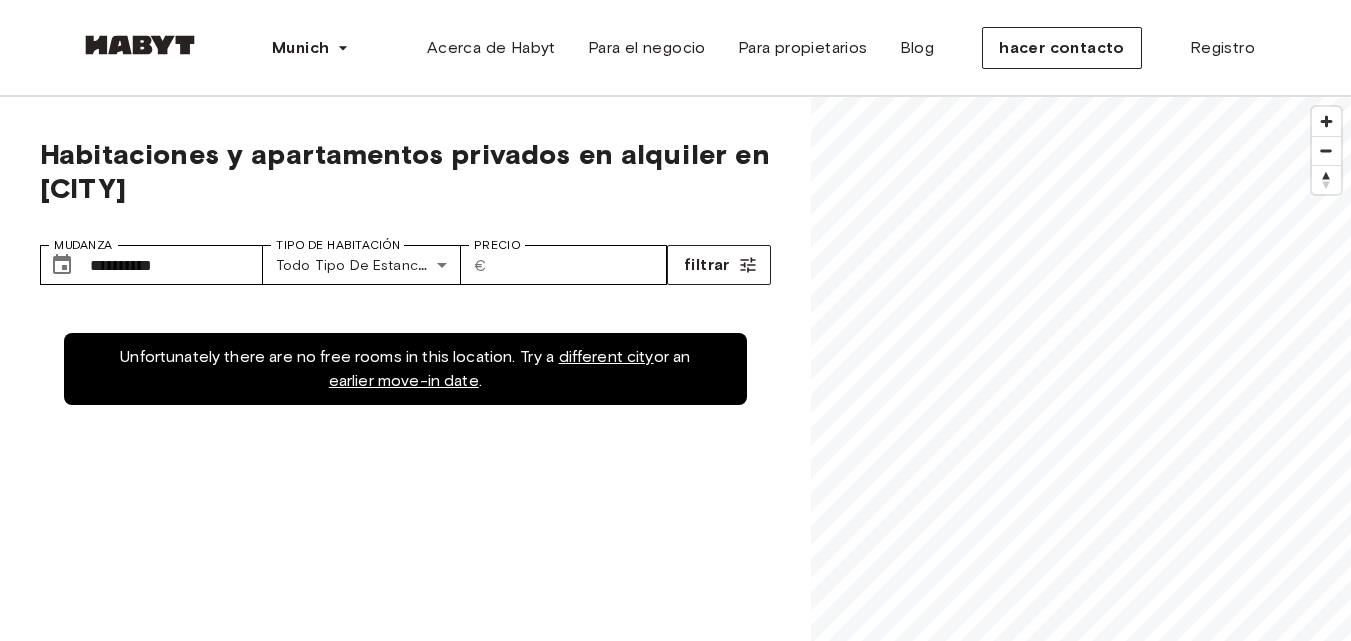 scroll, scrollTop: 0, scrollLeft: 0, axis: both 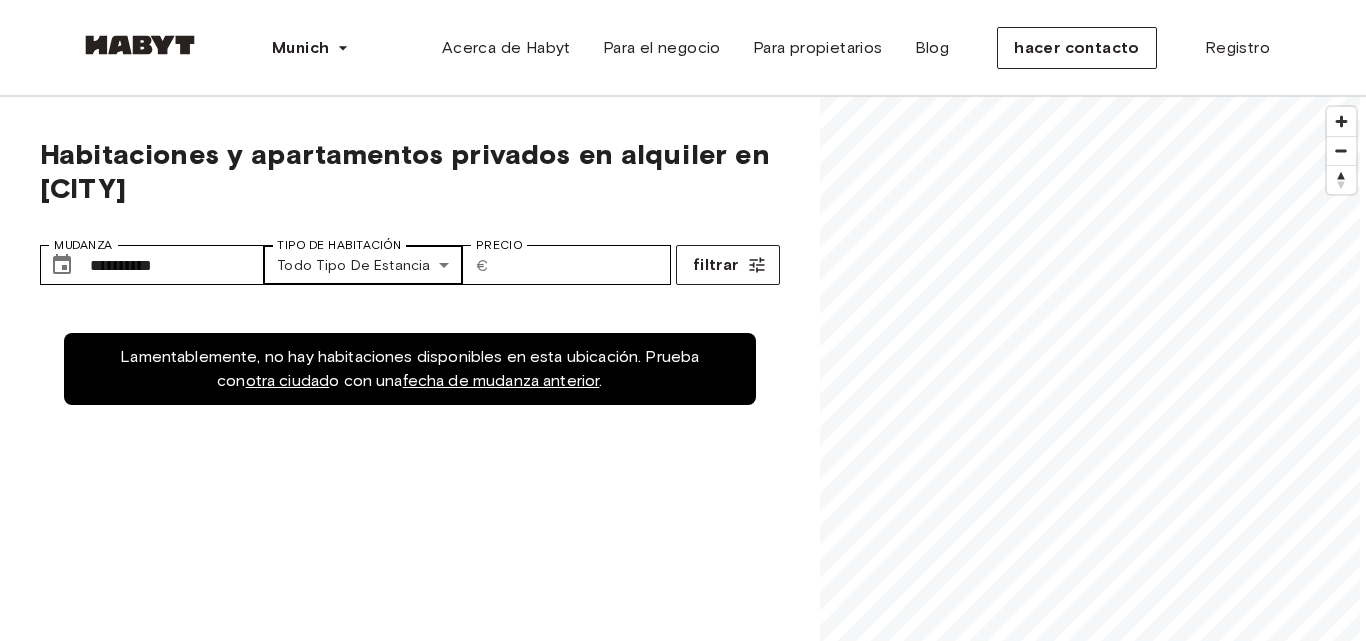 click on "Habitaciones y apartamentos privados en alquiler en [CITY]" at bounding box center (683, 2402) 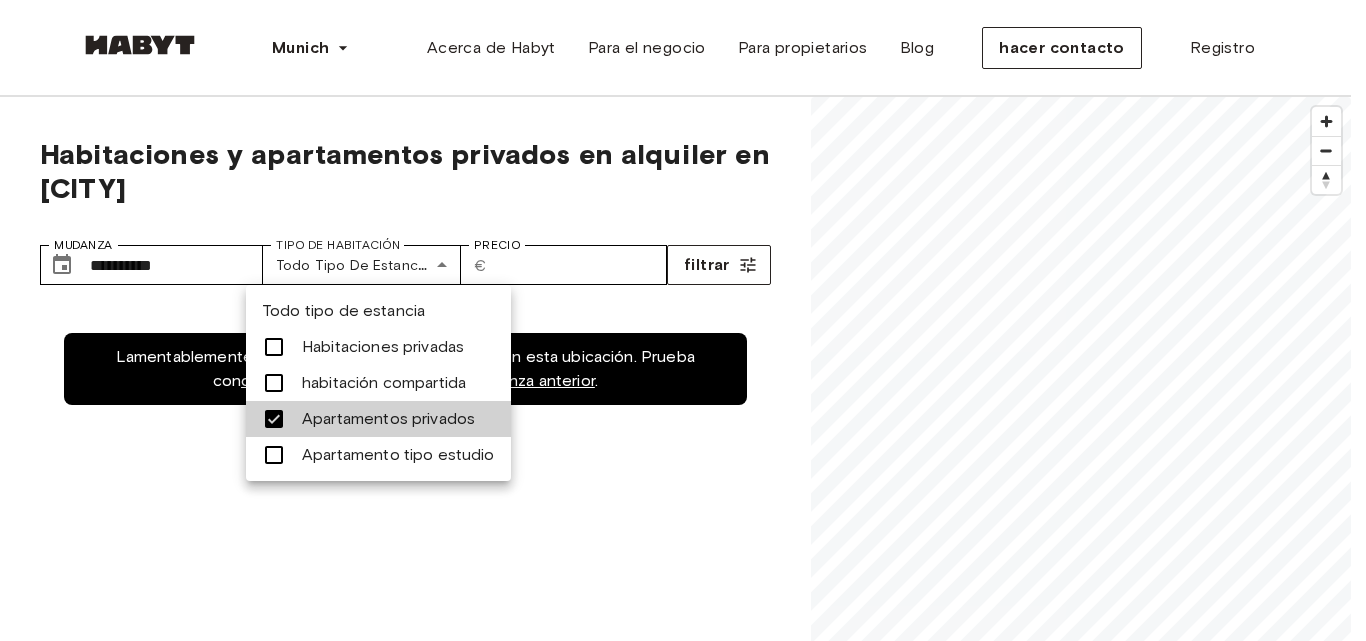 click at bounding box center [274, 419] 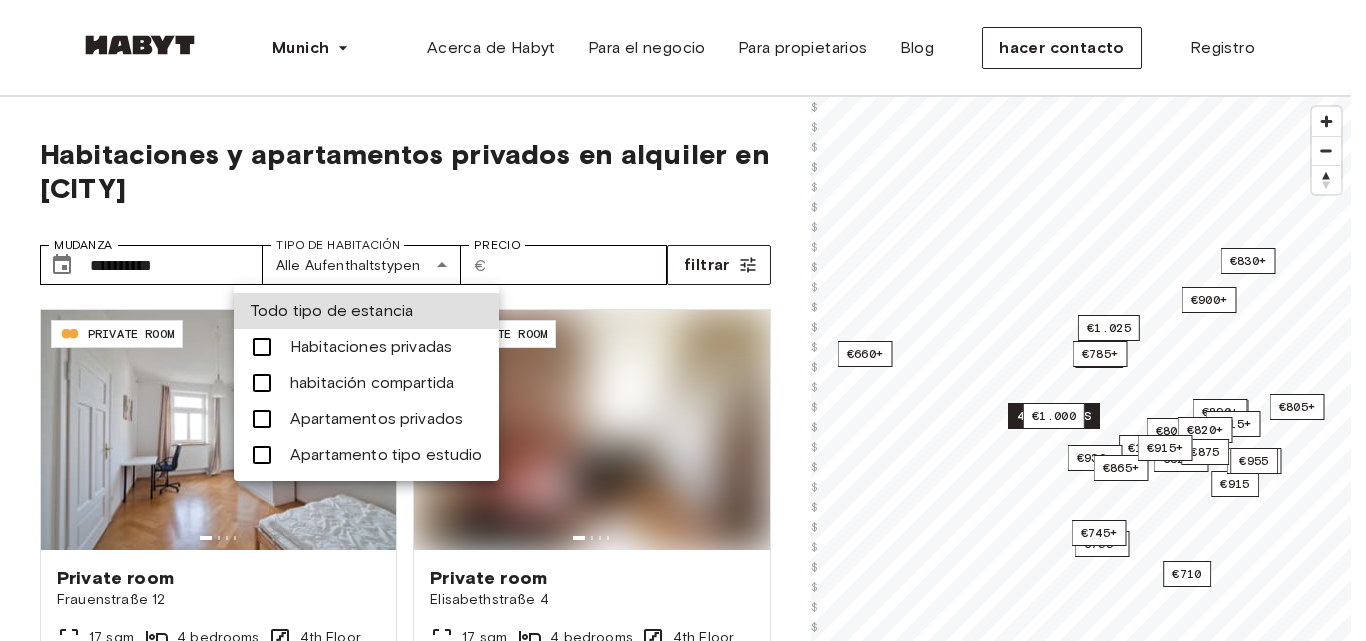 click at bounding box center (262, 347) 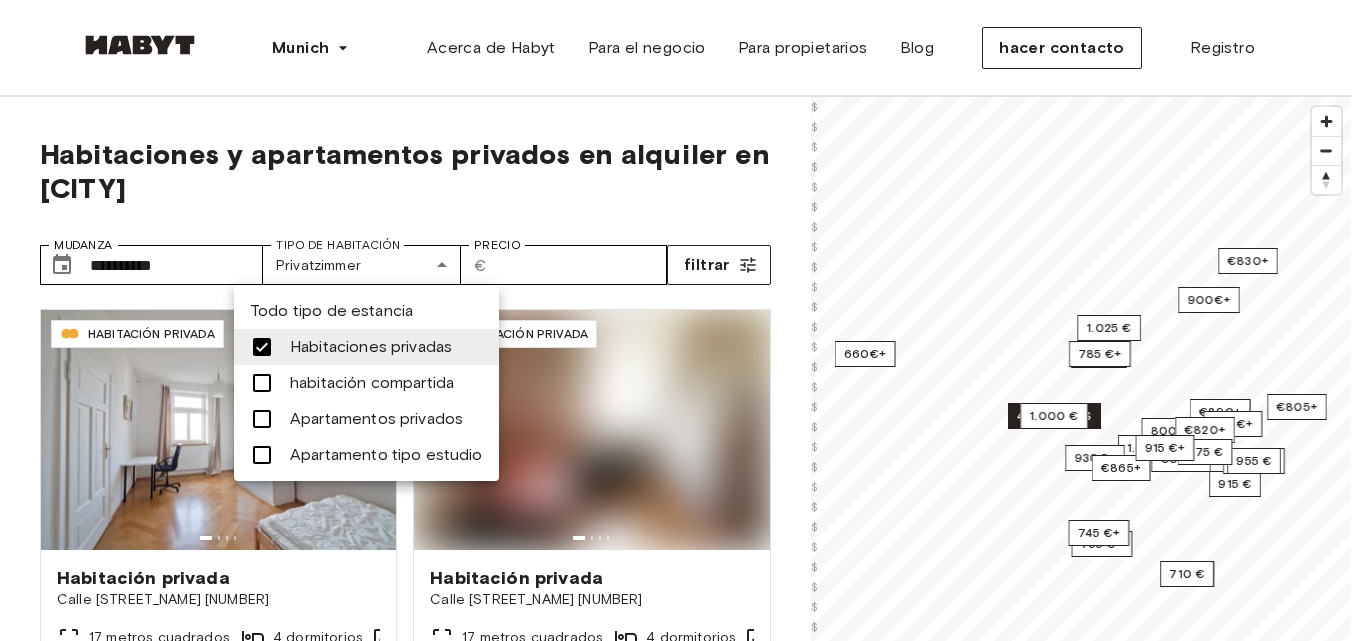 type on "**********" 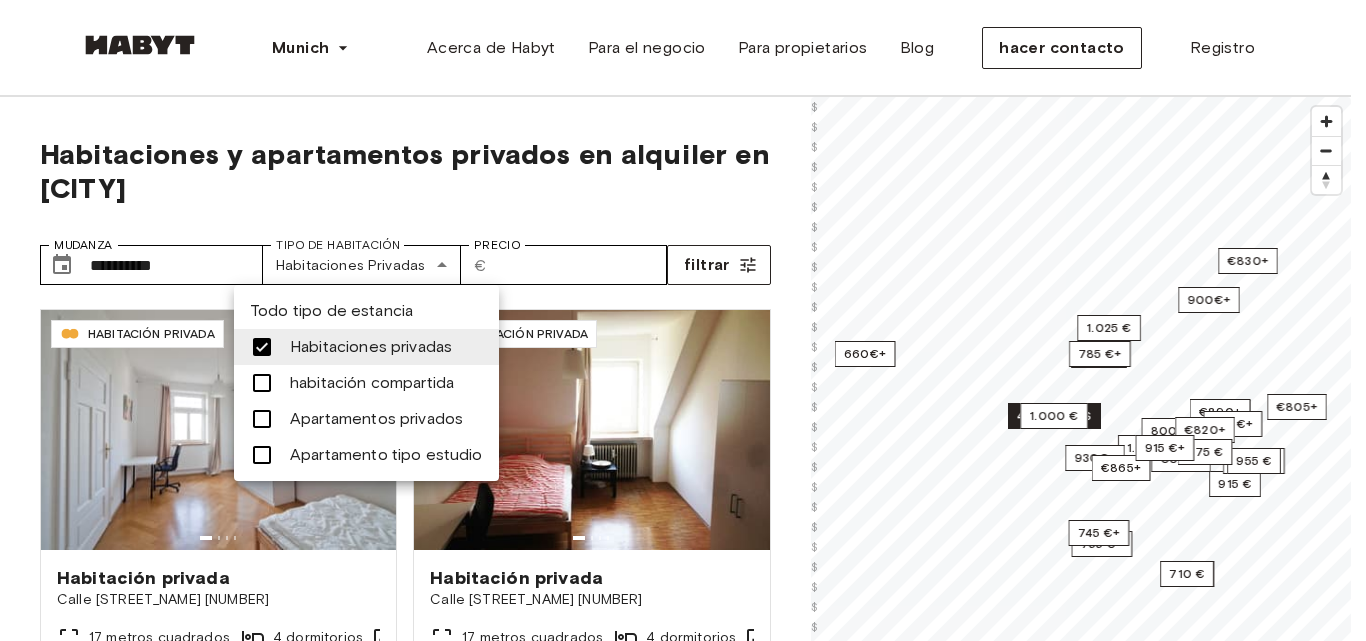 click at bounding box center (683, 320) 